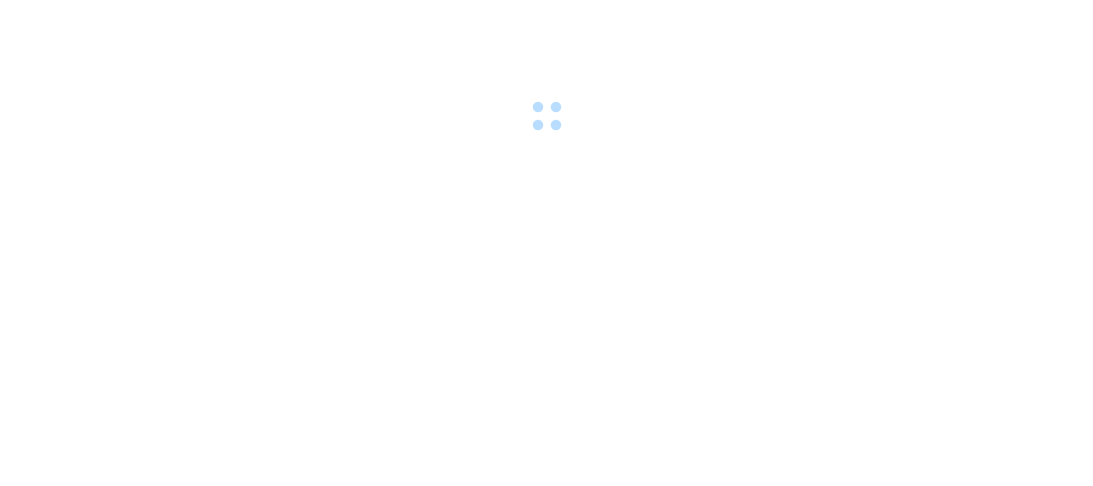 scroll, scrollTop: 0, scrollLeft: 0, axis: both 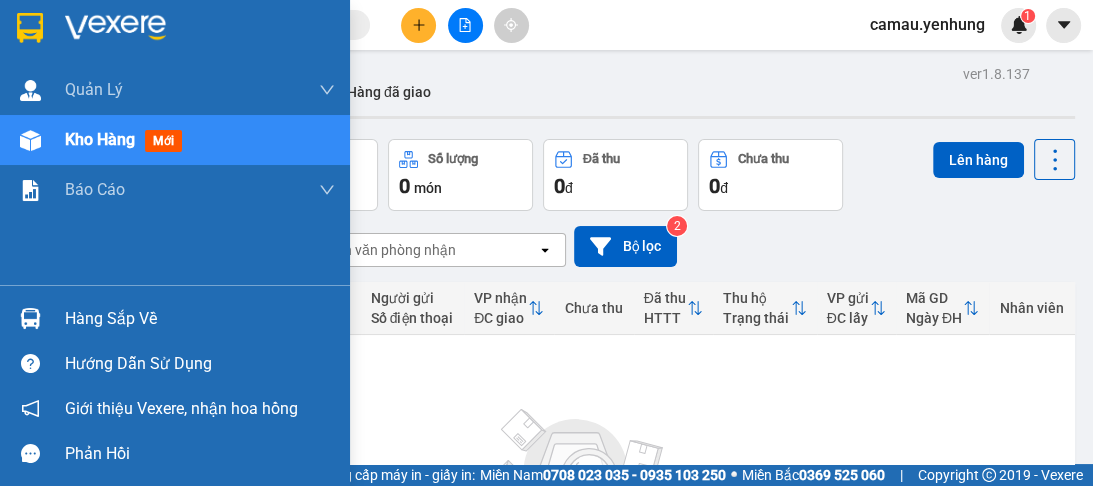 click at bounding box center [30, 318] 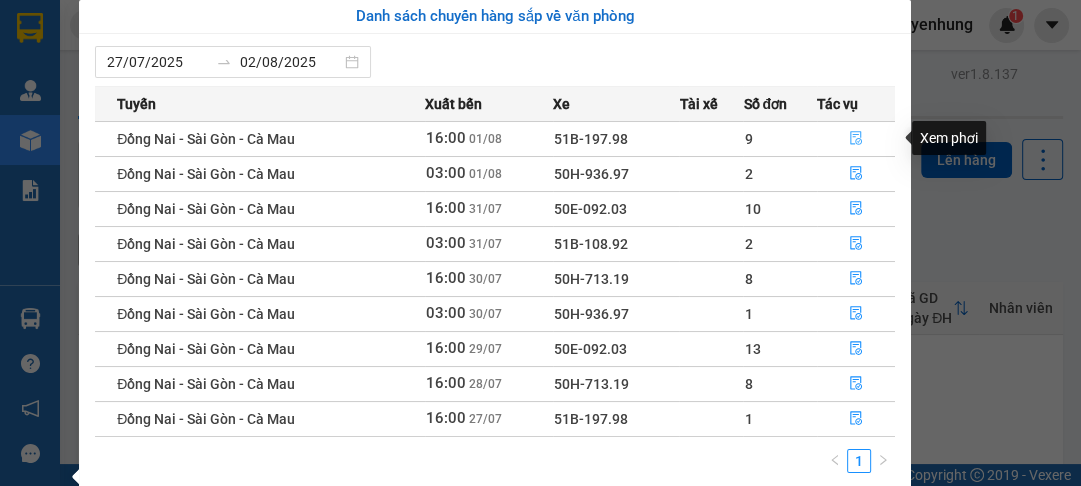 click 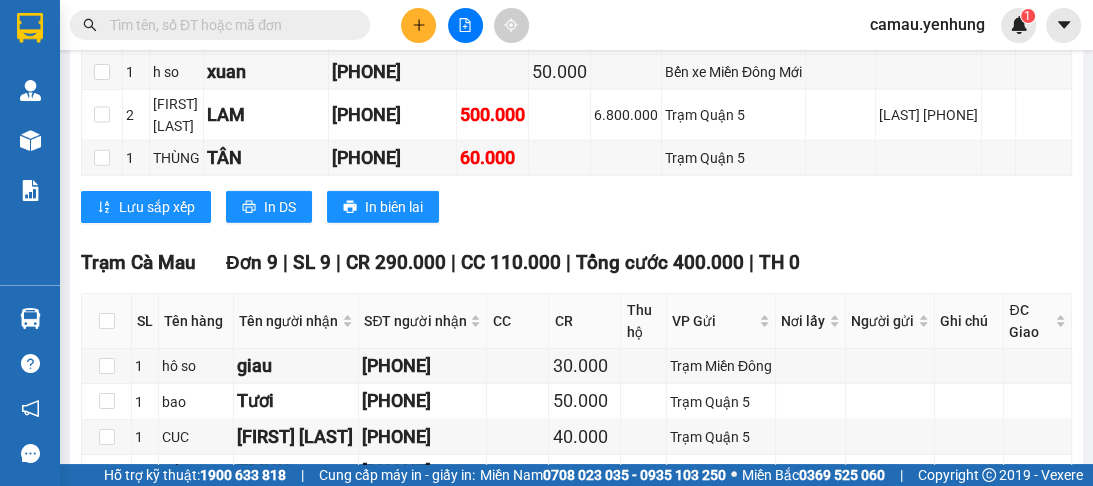 scroll, scrollTop: 3520, scrollLeft: 0, axis: vertical 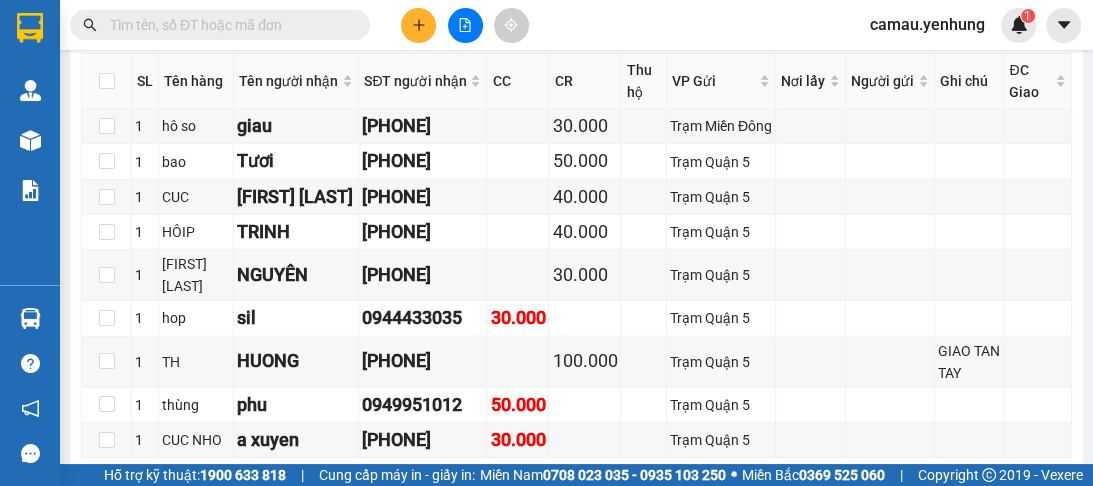 click on "In DS" at bounding box center [444, 489] 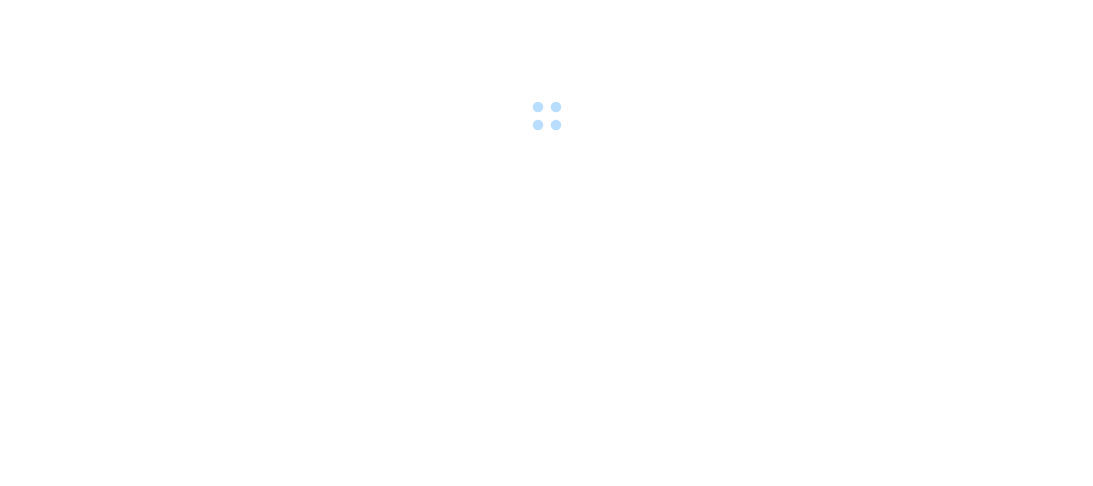 scroll, scrollTop: 0, scrollLeft: 0, axis: both 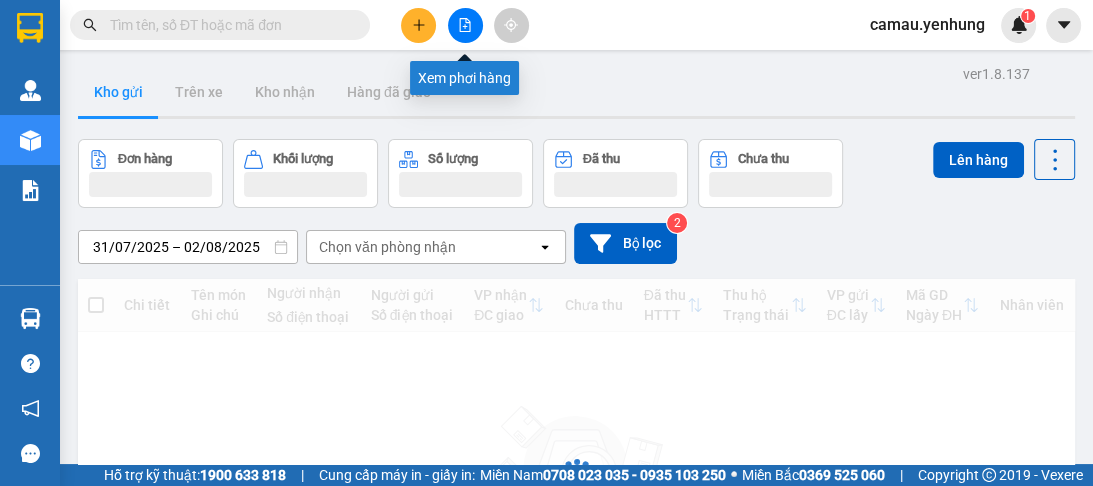 click 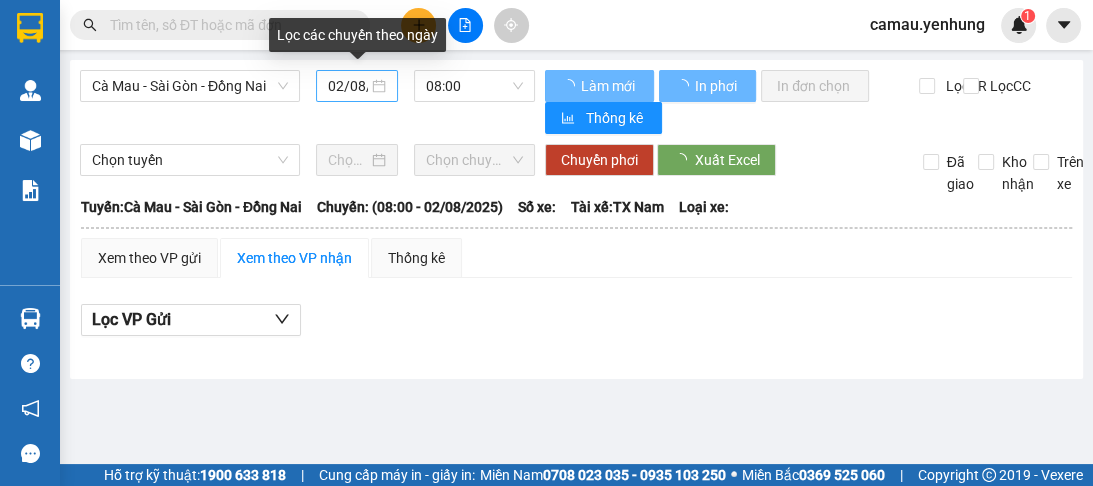 click on "02/08/2025" at bounding box center (357, 86) 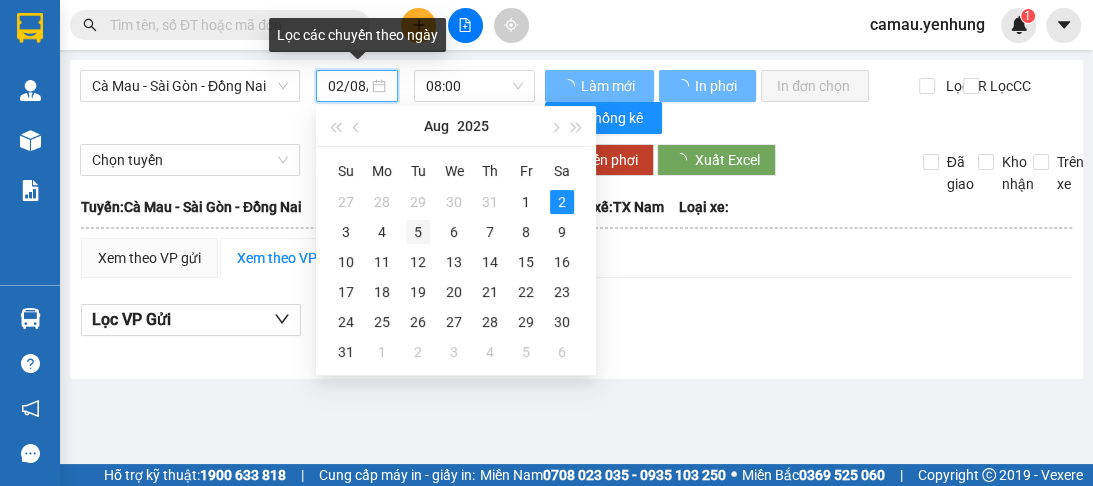 scroll, scrollTop: 0, scrollLeft: 30, axis: horizontal 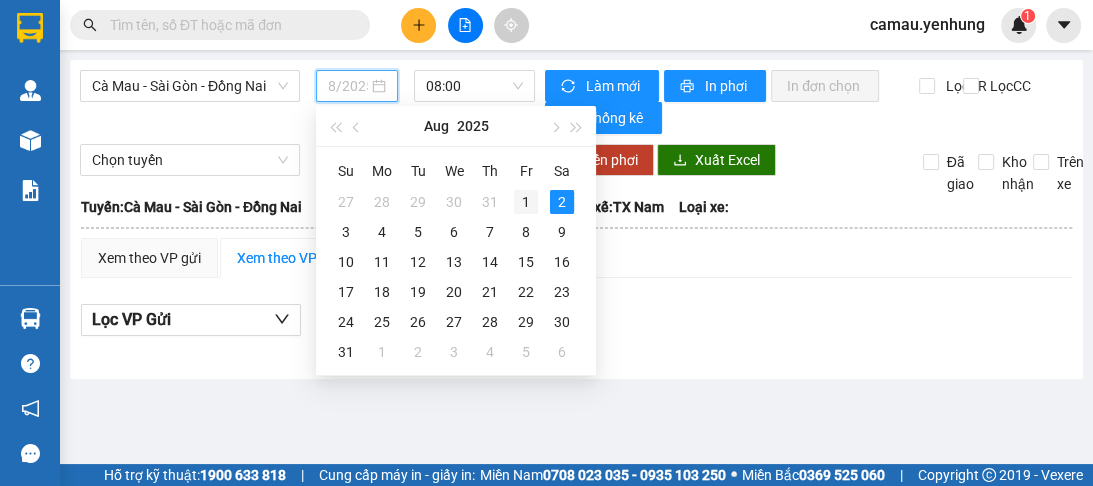 click on "1" at bounding box center (526, 202) 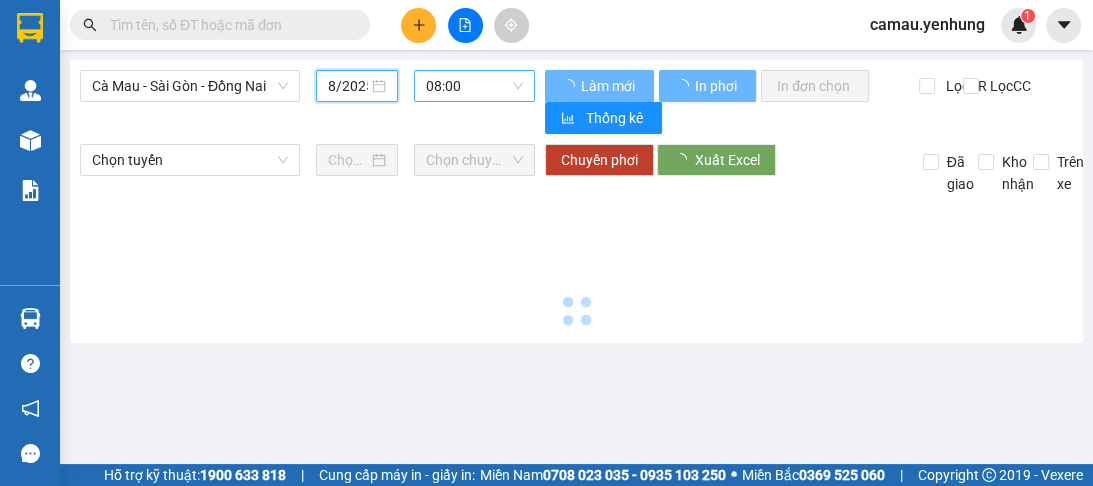 type on "01/08/2025" 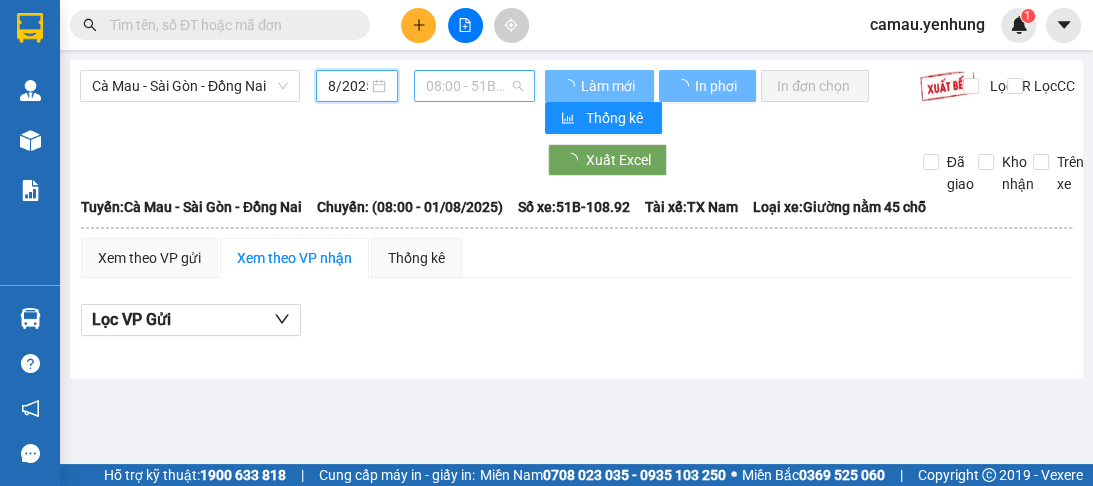 click on "08:00     - 51B-108.92" at bounding box center [474, 86] 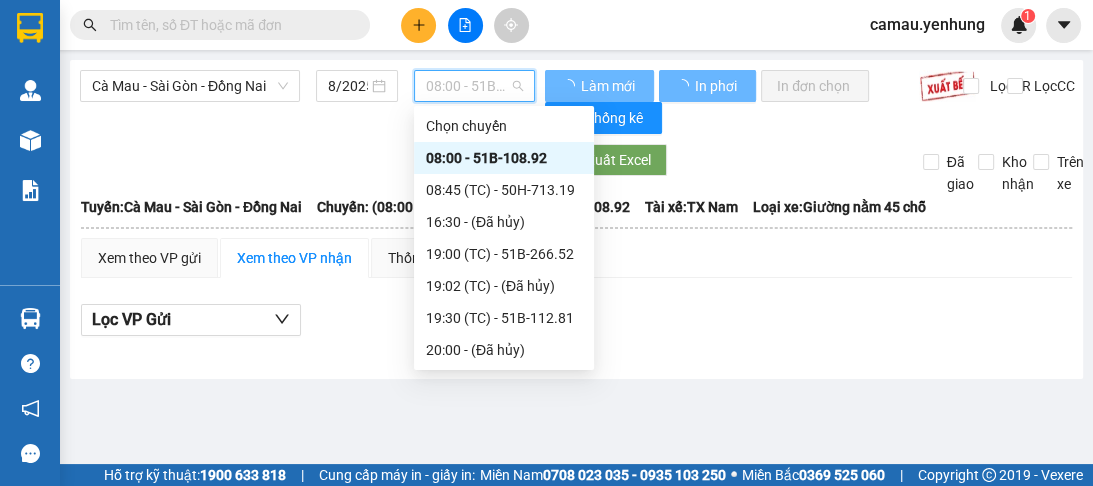 scroll, scrollTop: 0, scrollLeft: 0, axis: both 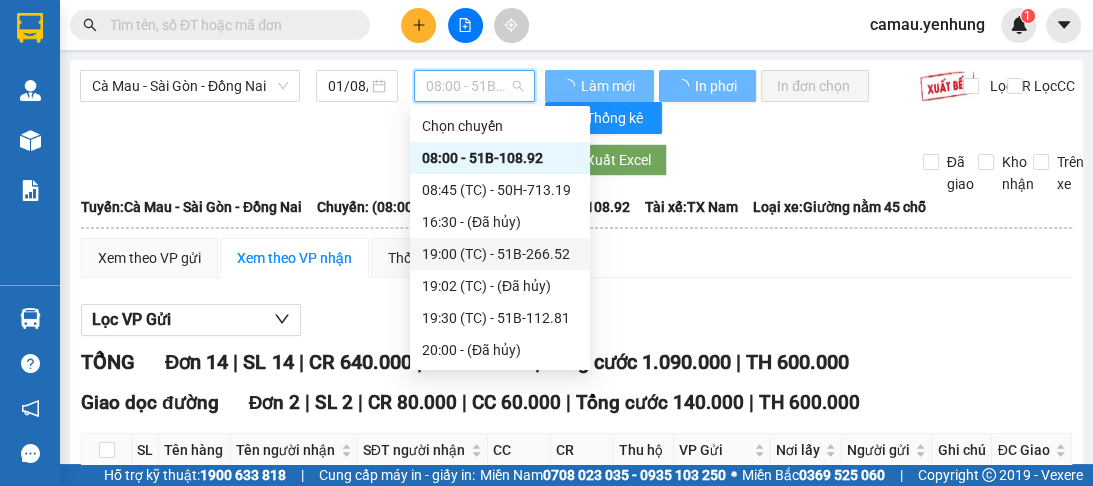 click on "19:00   (TC)   - 51B-266.52" at bounding box center (500, 254) 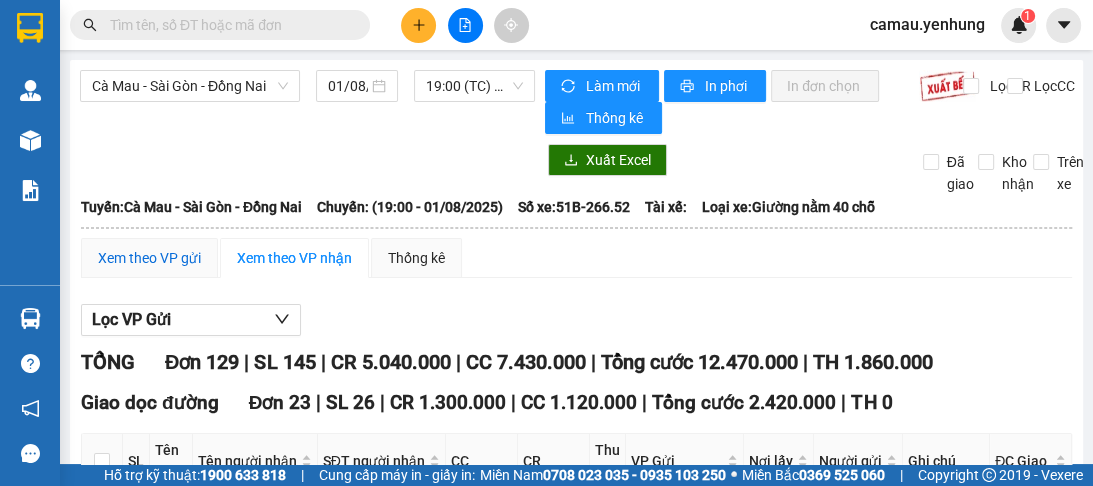click on "Xem theo VP gửi" at bounding box center (149, 258) 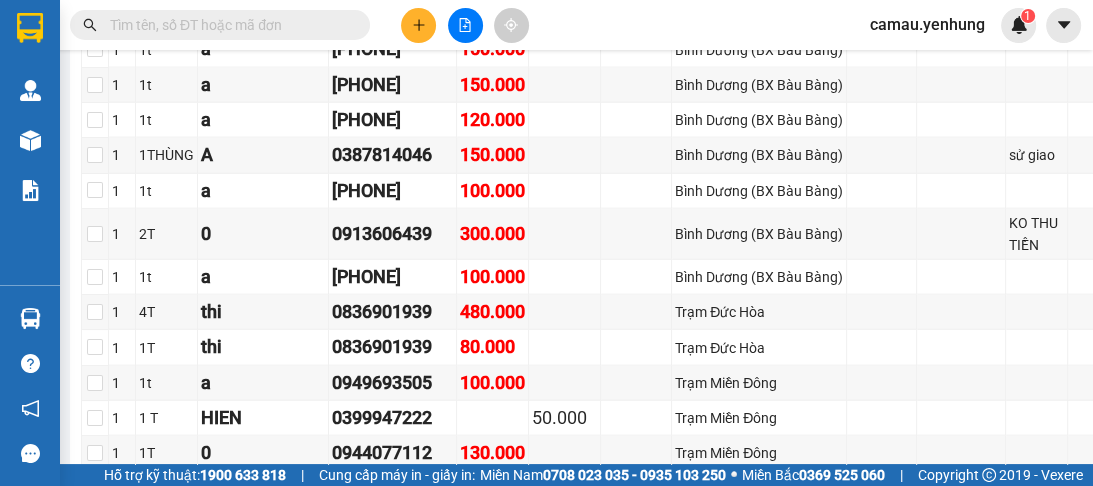scroll, scrollTop: 3040, scrollLeft: 0, axis: vertical 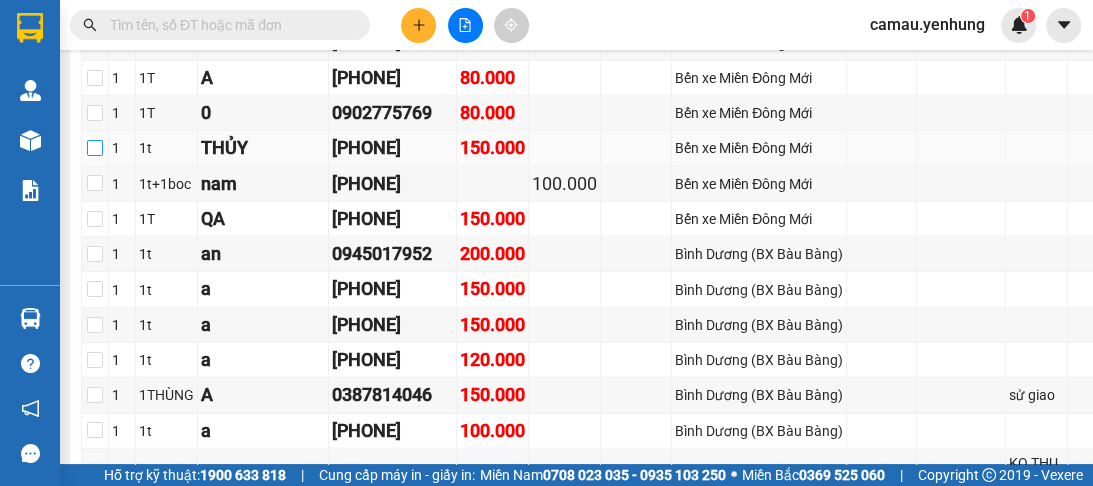 click at bounding box center [95, 148] 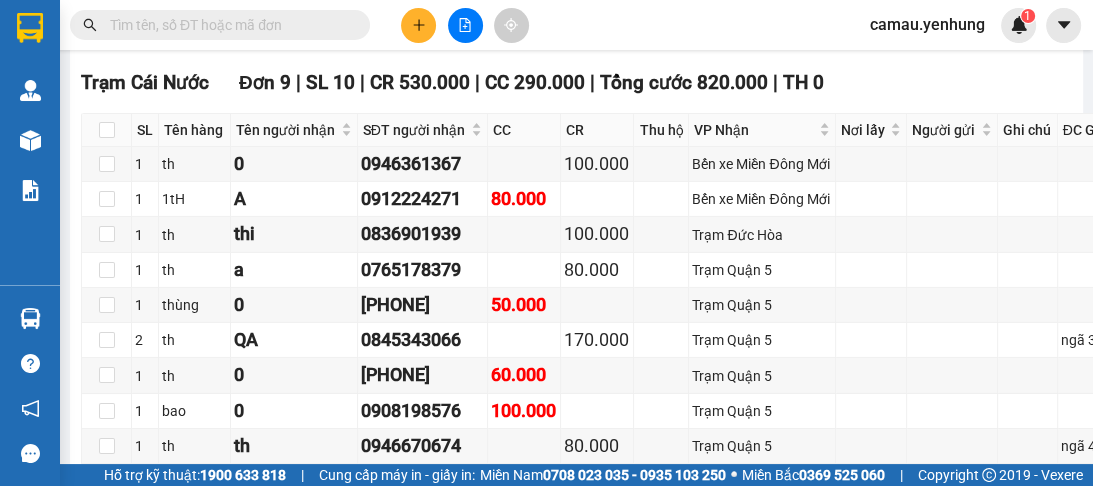 scroll, scrollTop: 4640, scrollLeft: 0, axis: vertical 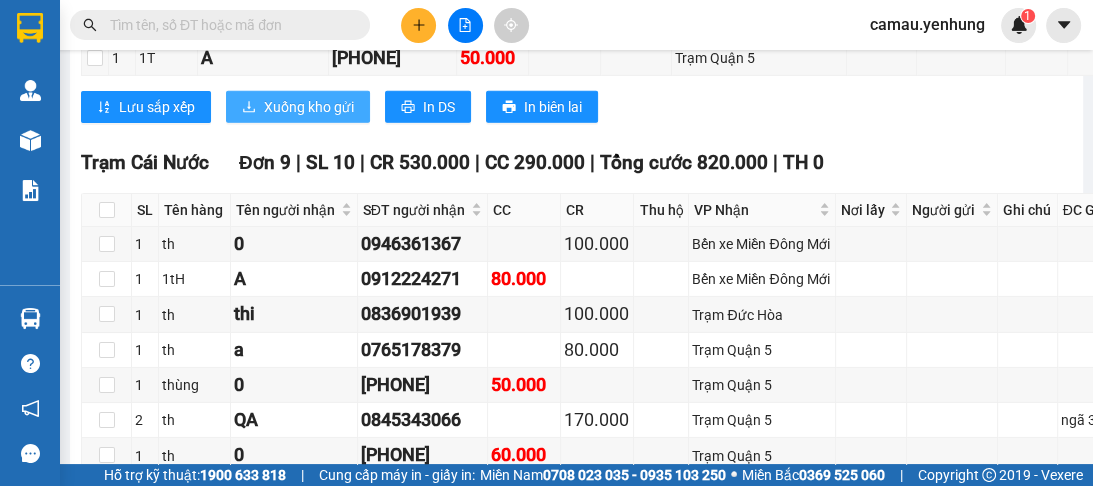 click on "Xuống kho gửi" at bounding box center (309, 107) 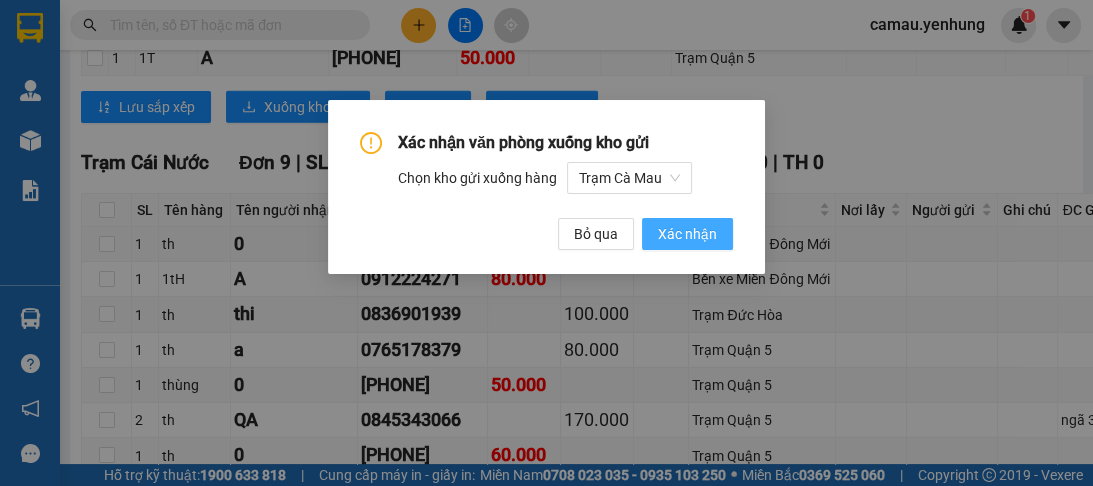 click on "Xác nhận" at bounding box center [687, 234] 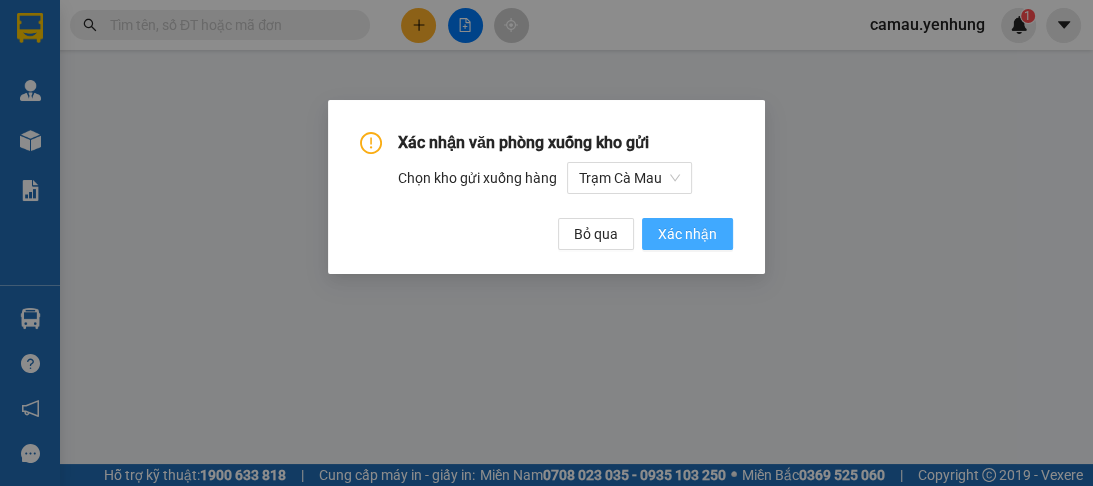 scroll, scrollTop: 0, scrollLeft: 0, axis: both 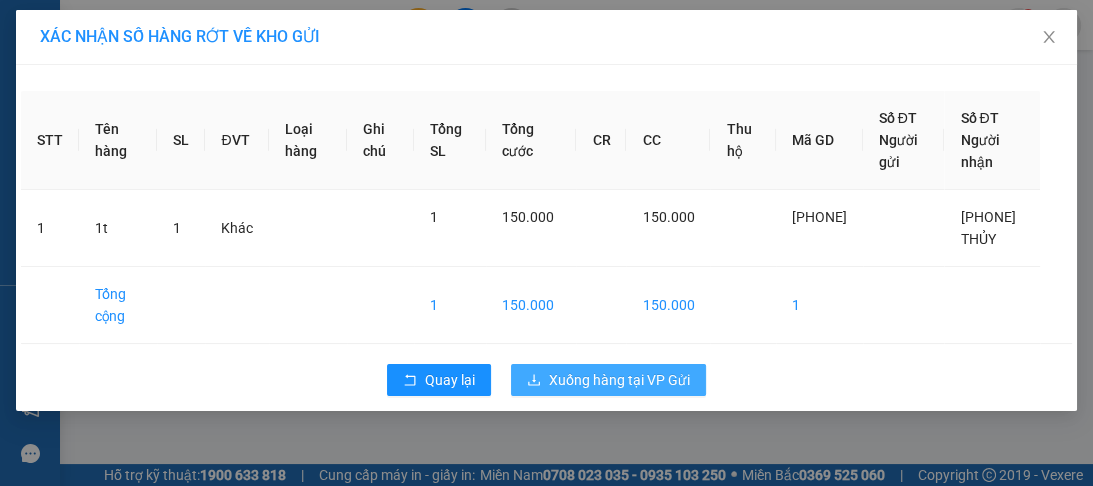 click on "Xuống hàng tại VP Gửi" at bounding box center (619, 380) 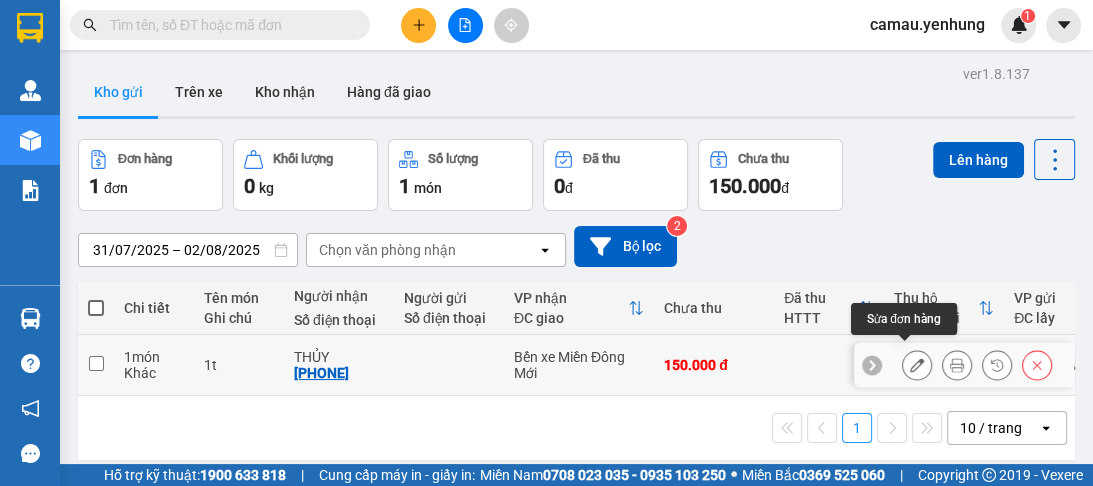 click 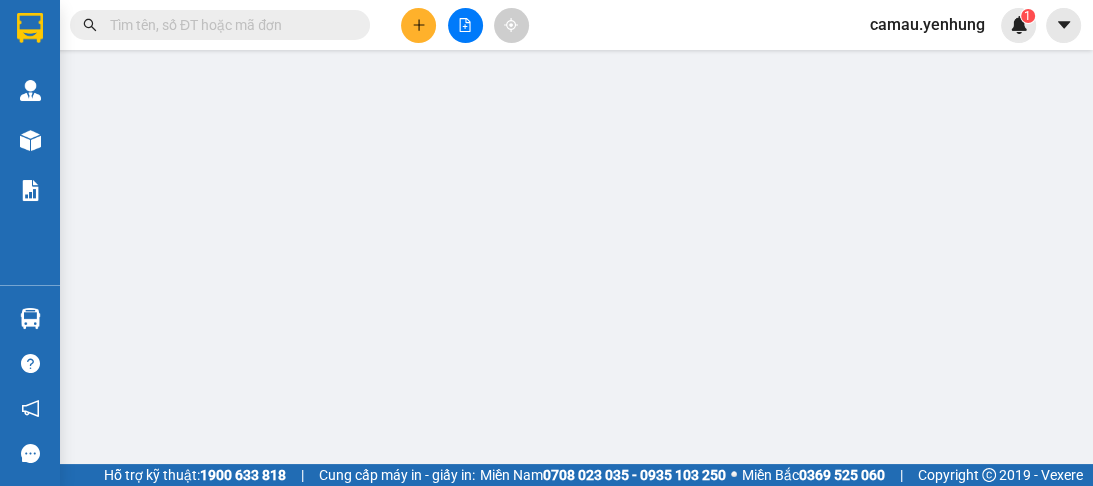 type on "[PHONE]" 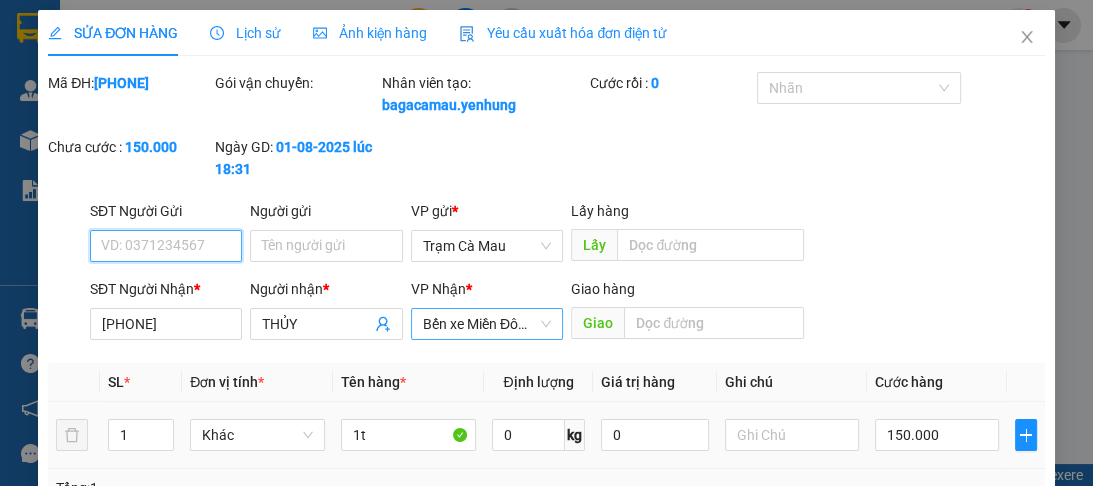 click on "Bến xe Miền Đông Mới" at bounding box center (487, 324) 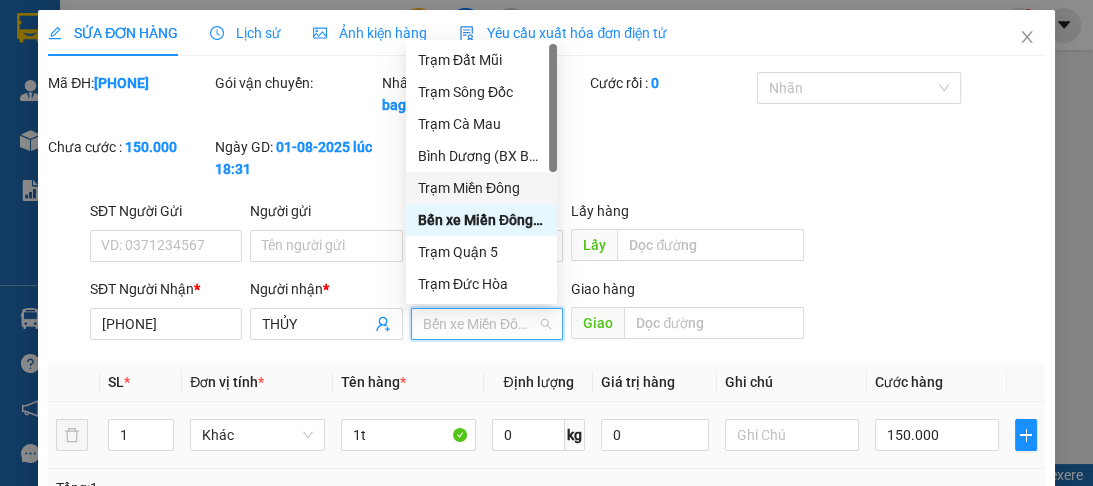 click on "Trạm Miền Đông" at bounding box center (481, 188) 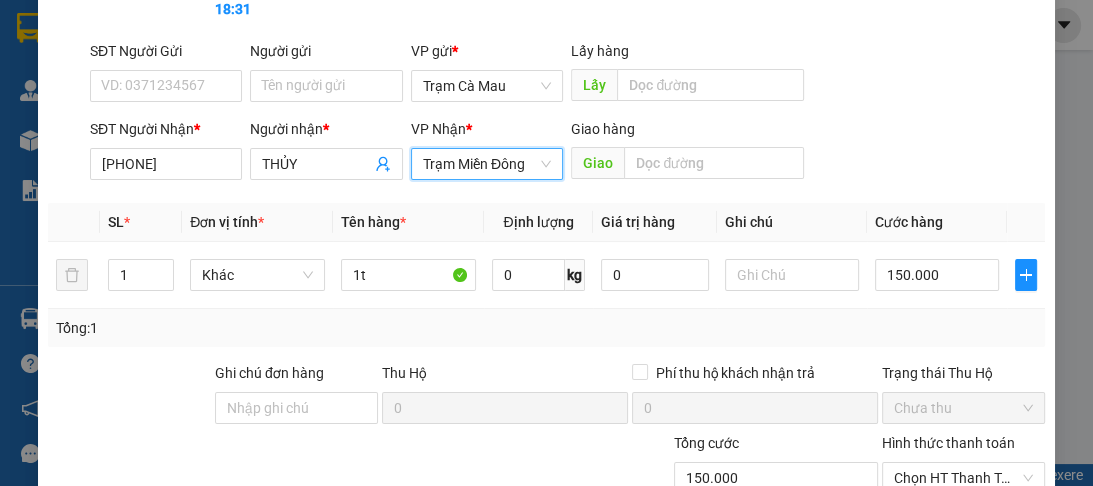 scroll, scrollTop: 301, scrollLeft: 0, axis: vertical 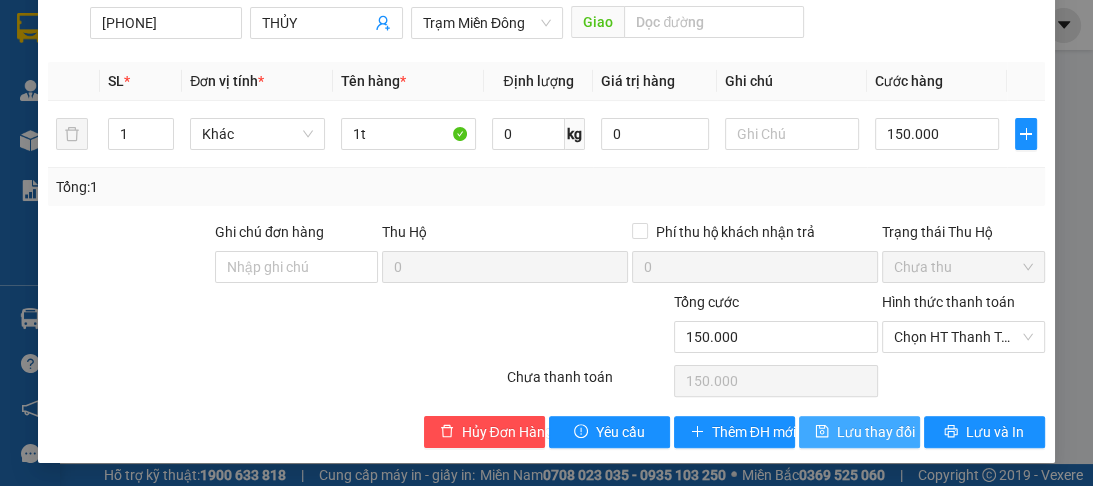 click on "Lưu thay đổi" at bounding box center (859, 432) 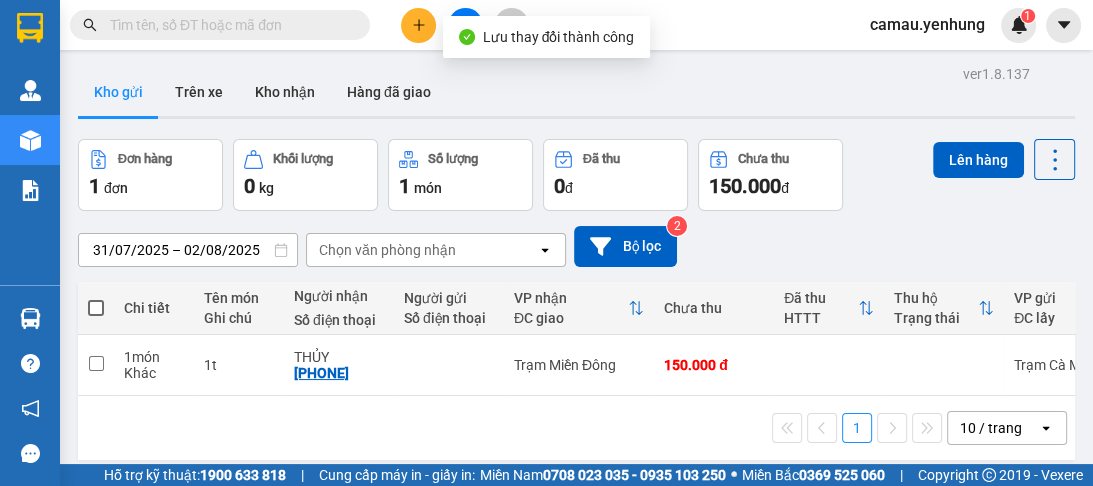 click at bounding box center [96, 308] 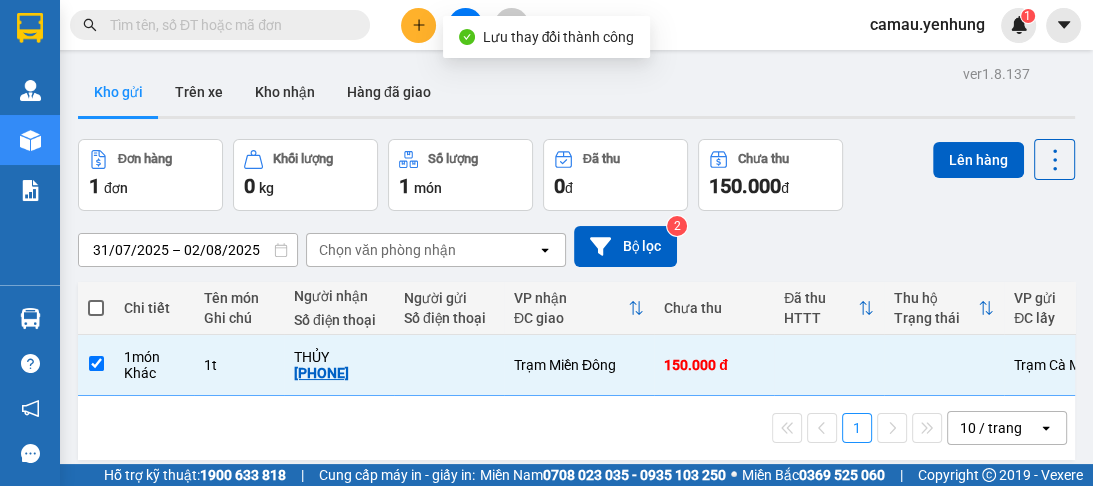 checkbox on "true" 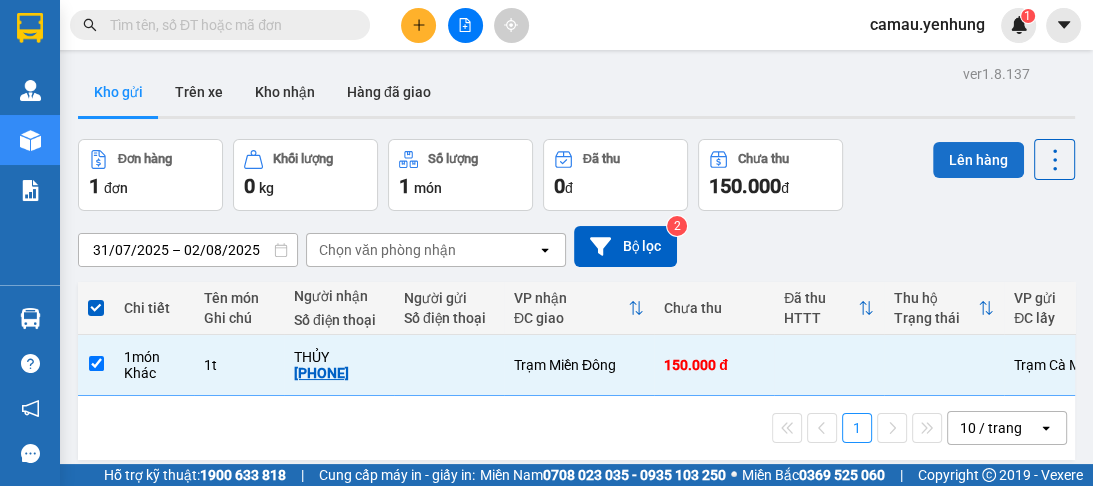 click on "Lên hàng" at bounding box center (978, 160) 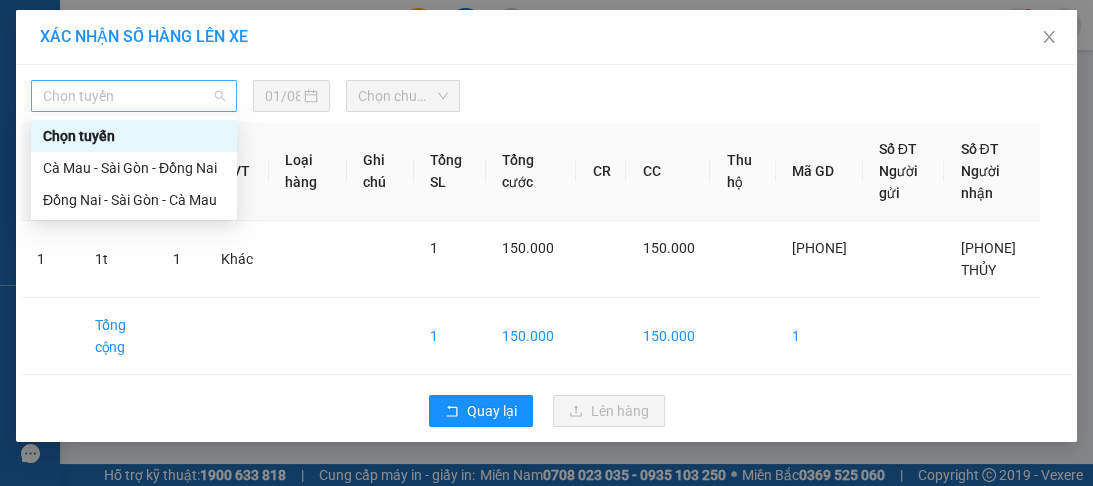 click on "Chọn tuyến" at bounding box center [134, 96] 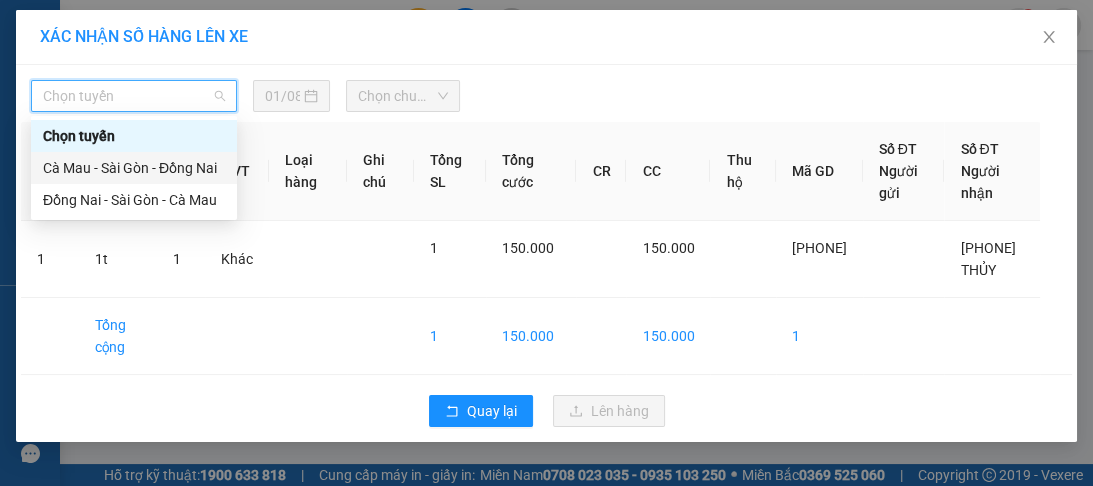 click on "Cà Mau - Sài Gòn - Đồng Nai" at bounding box center (134, 168) 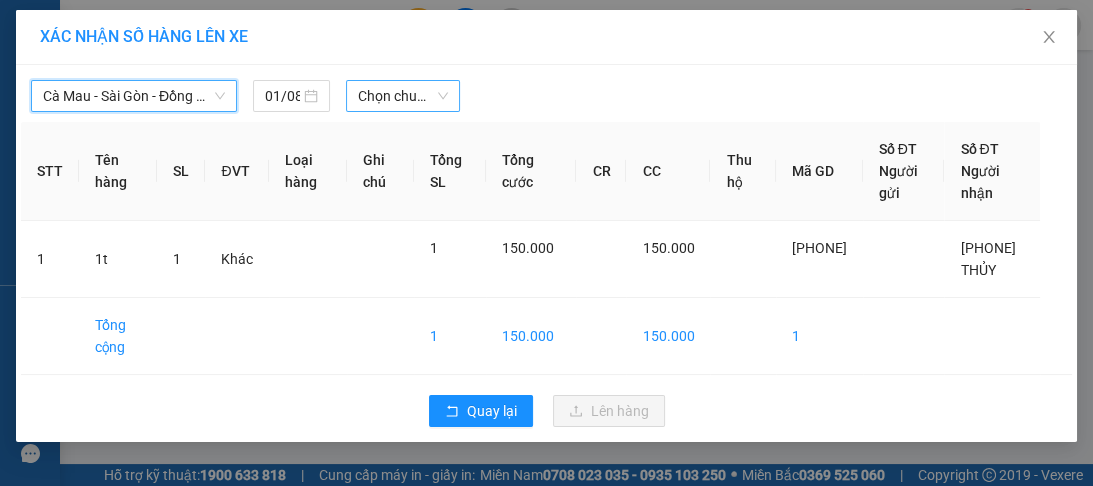 click on "Chọn chuyến" at bounding box center [403, 96] 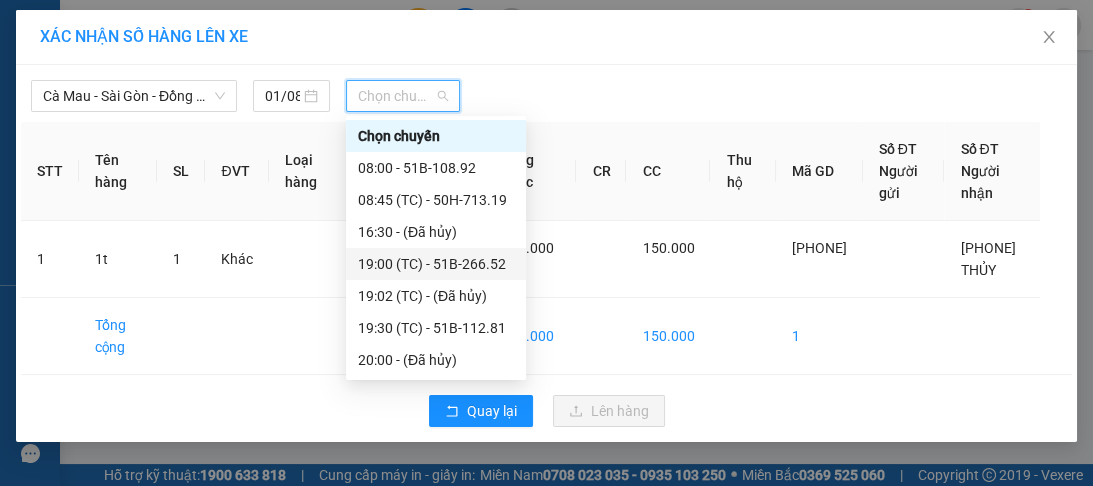click on "19:00   (TC)   - 51B-266.52" at bounding box center (436, 264) 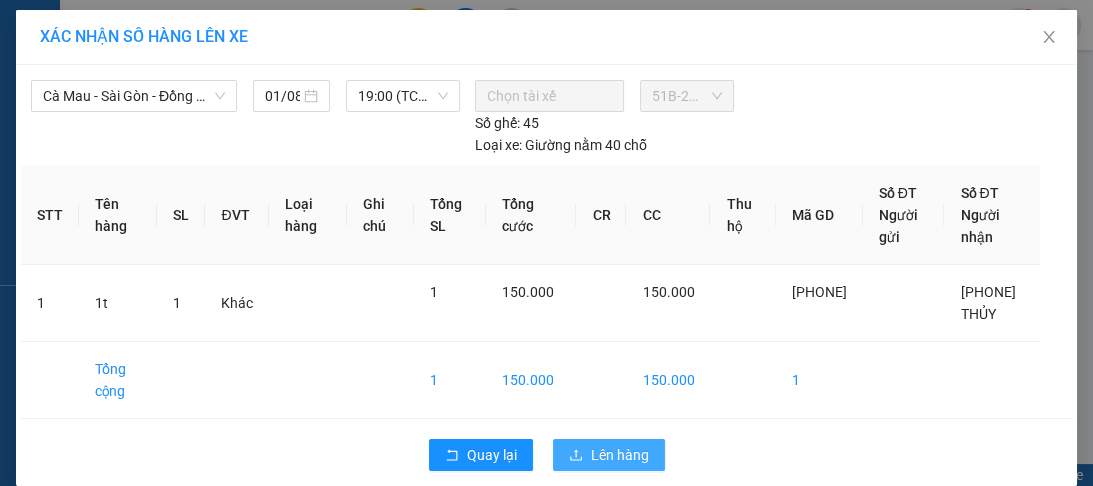 click on "Lên hàng" at bounding box center (620, 455) 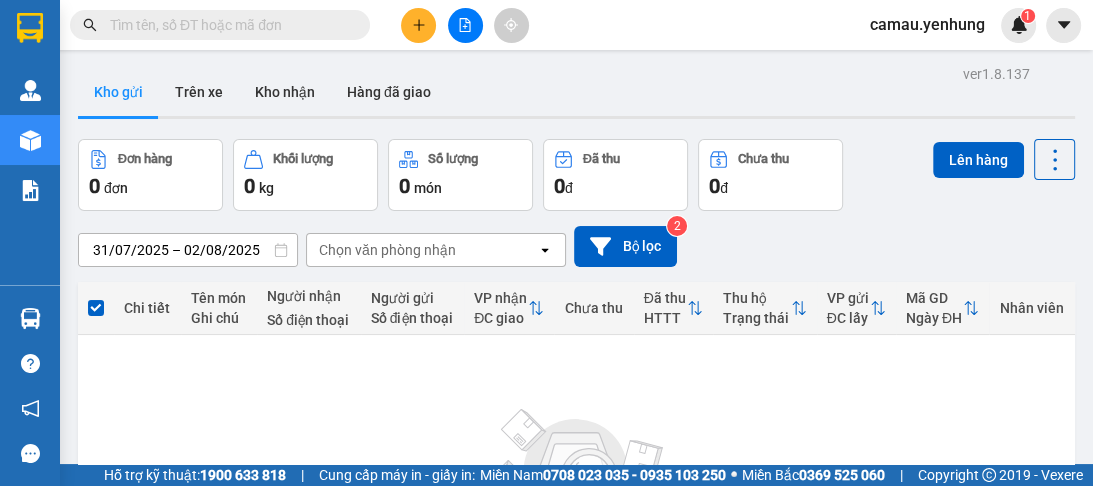 scroll, scrollTop: 272, scrollLeft: 0, axis: vertical 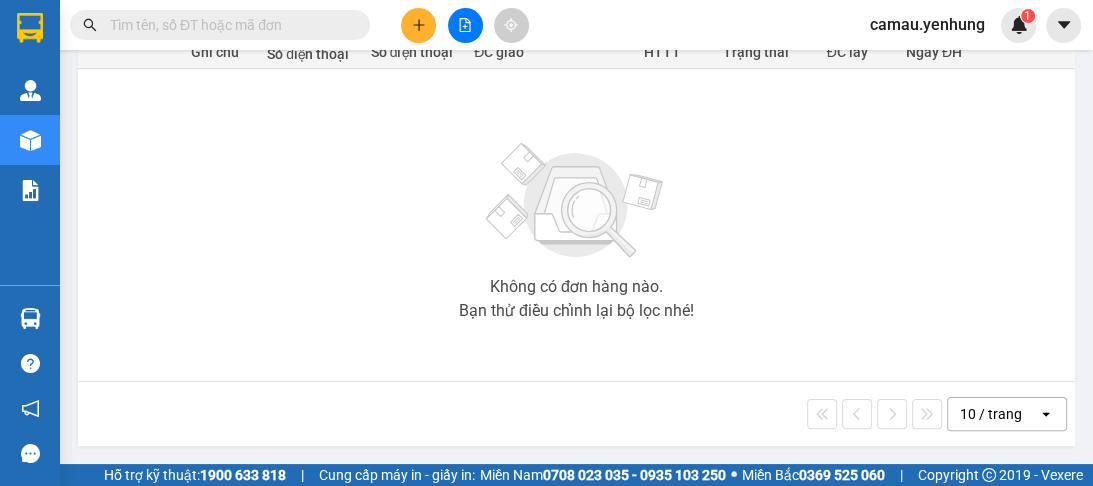 click on "10 / trang" at bounding box center [991, 414] 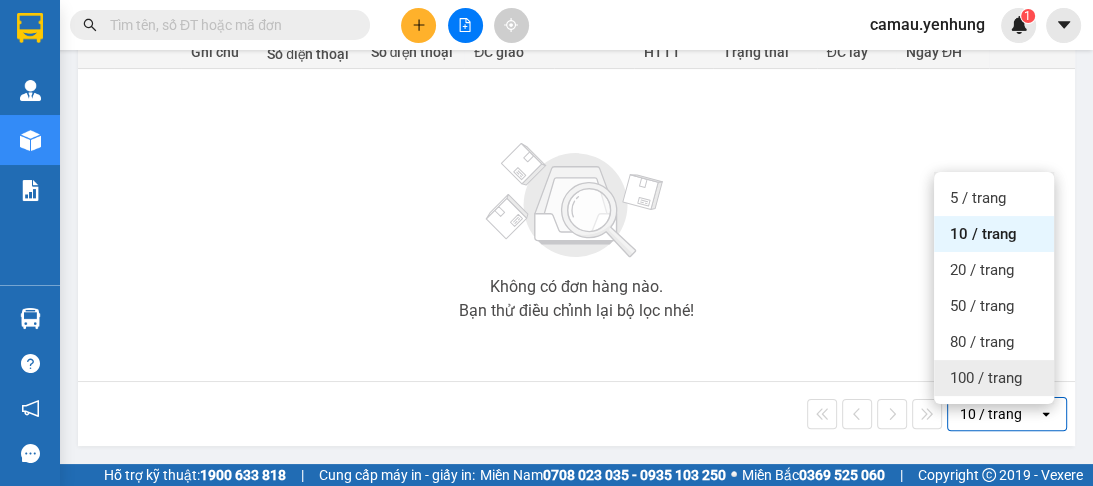 click on "100 / trang" at bounding box center (986, 378) 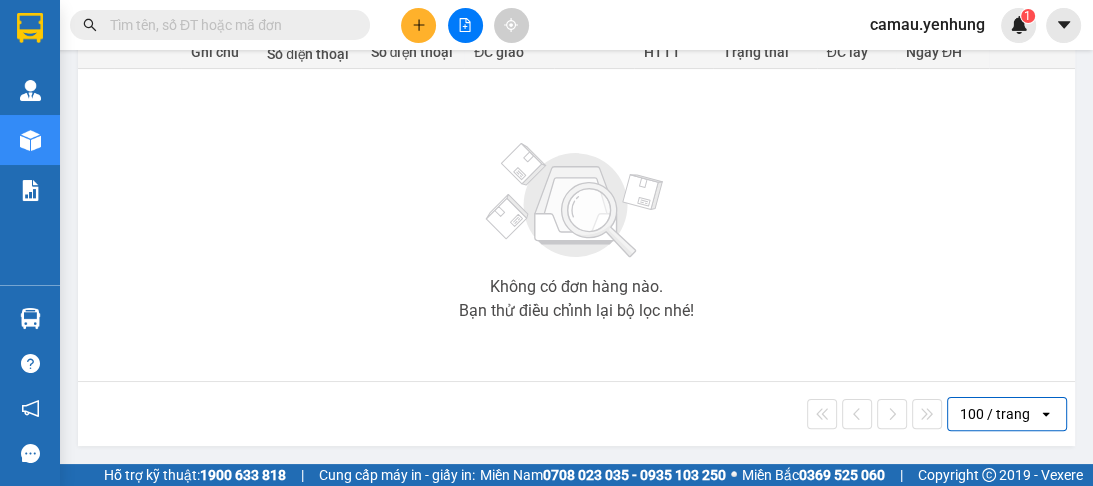 scroll, scrollTop: 272, scrollLeft: 0, axis: vertical 